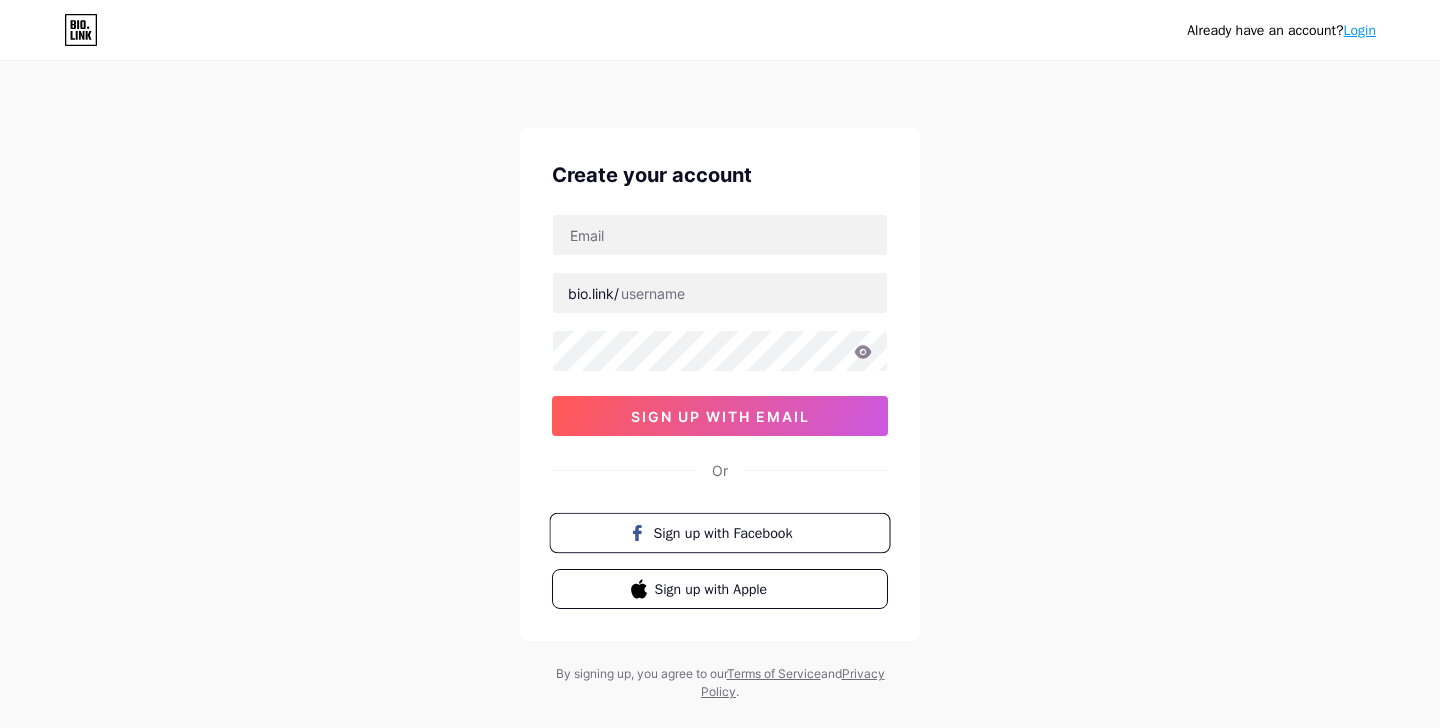 scroll, scrollTop: 0, scrollLeft: 0, axis: both 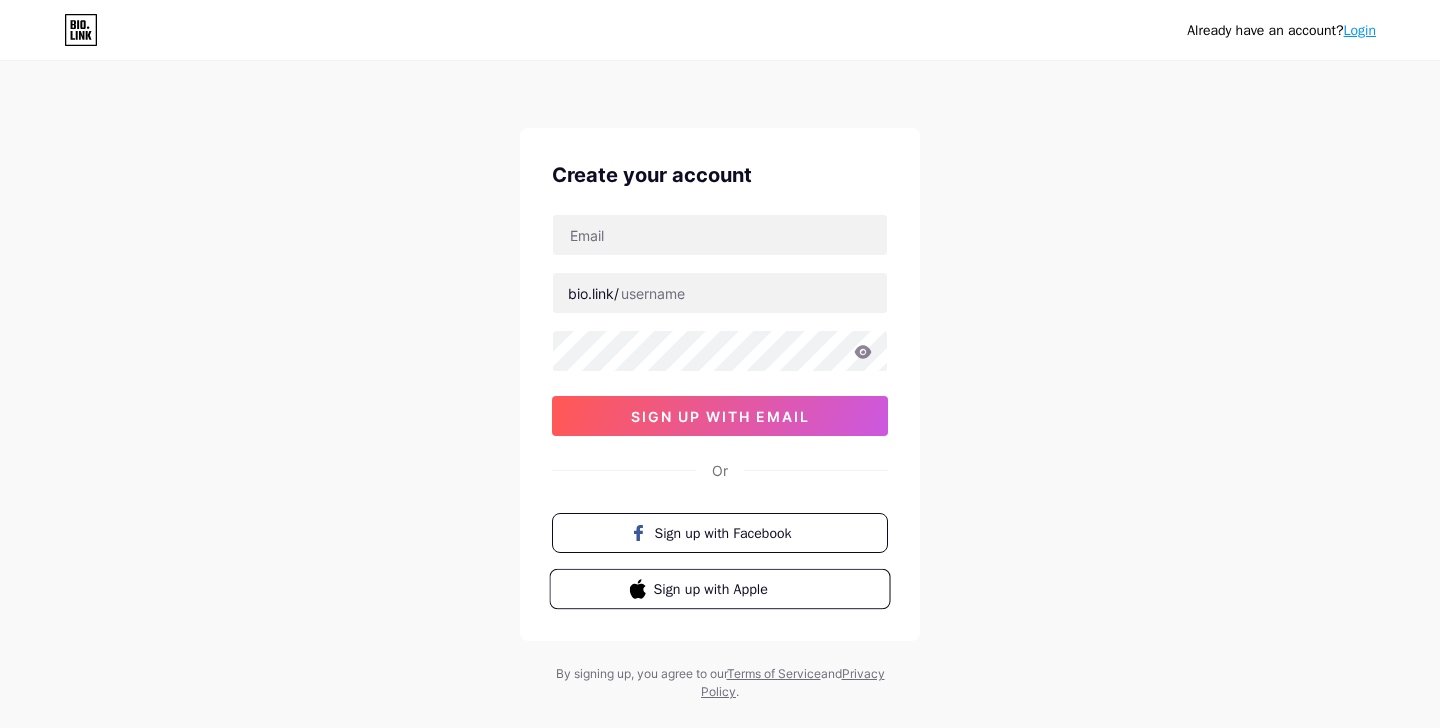 click on "Sign up with Apple" at bounding box center [732, 588] 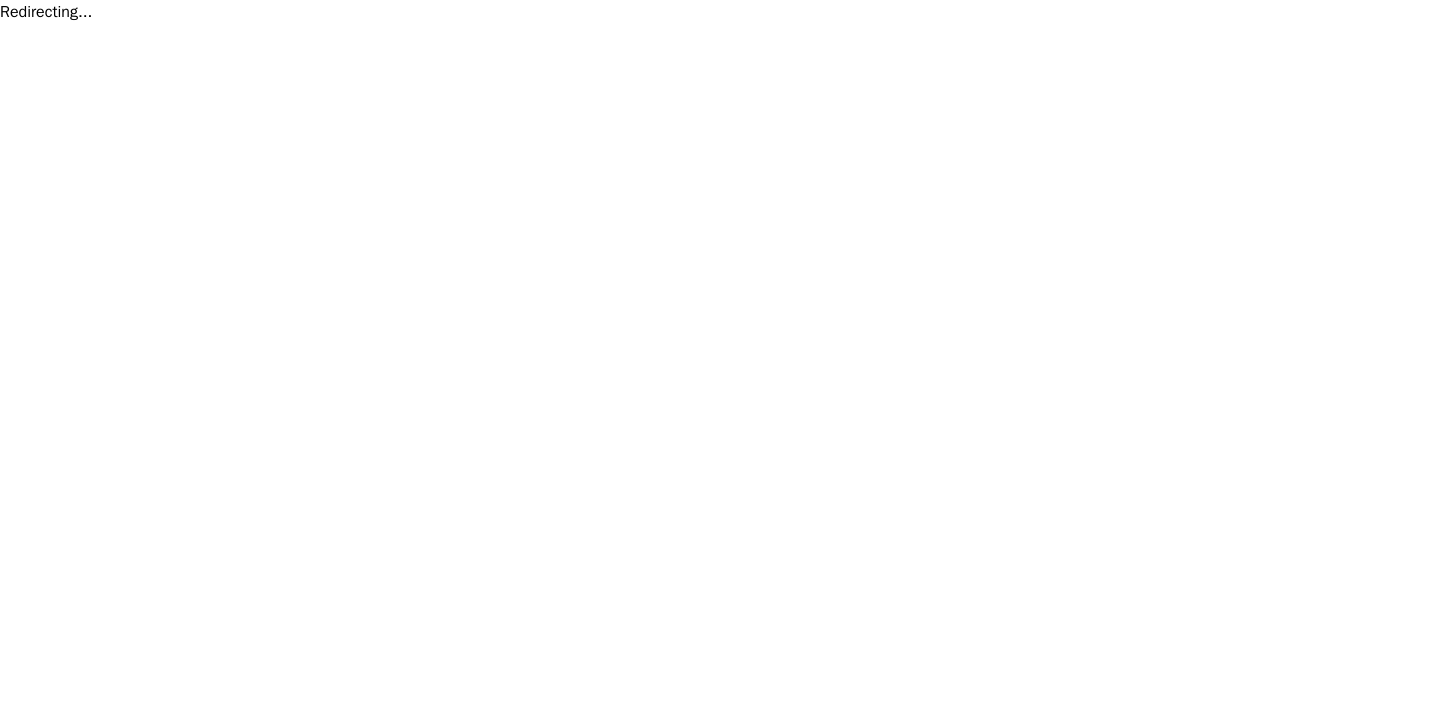 scroll, scrollTop: 0, scrollLeft: 0, axis: both 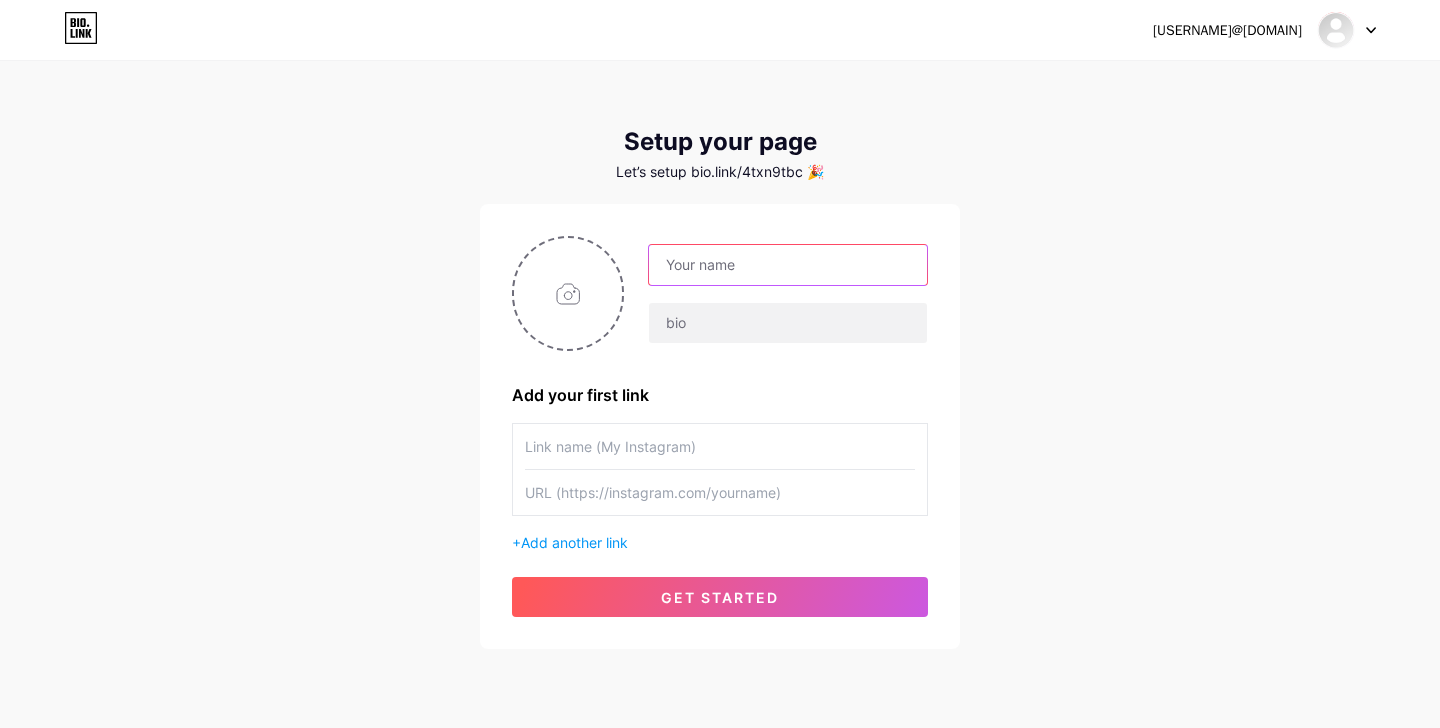 click at bounding box center (788, 265) 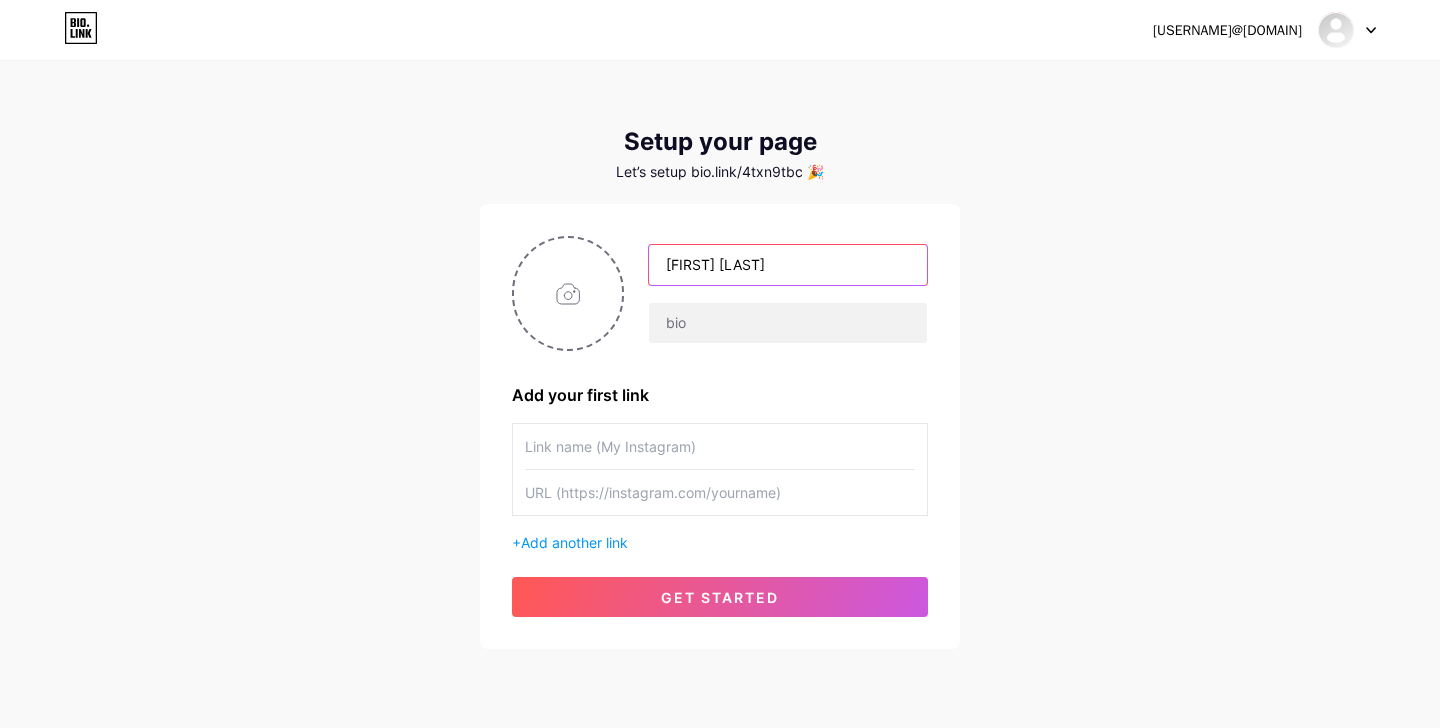 type on "[FIRST] [LAST]" 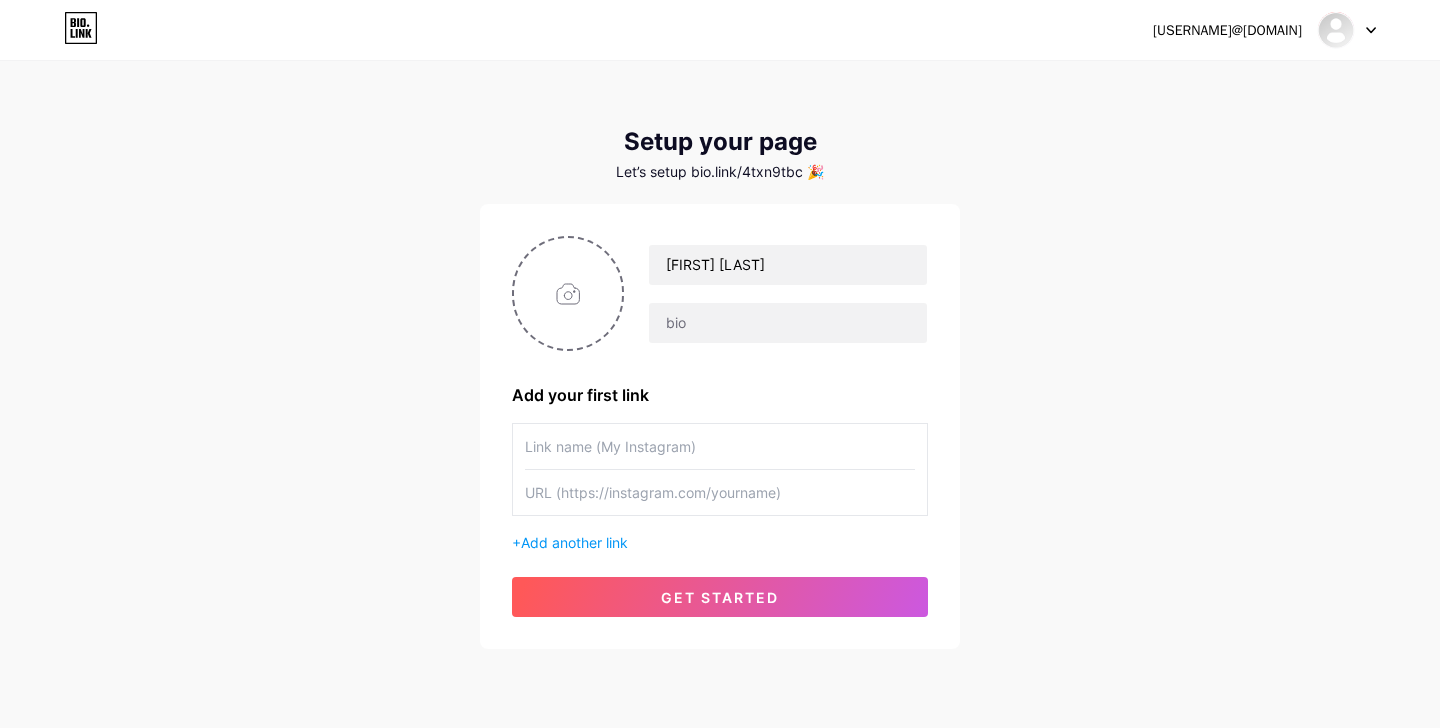 click at bounding box center [720, 446] 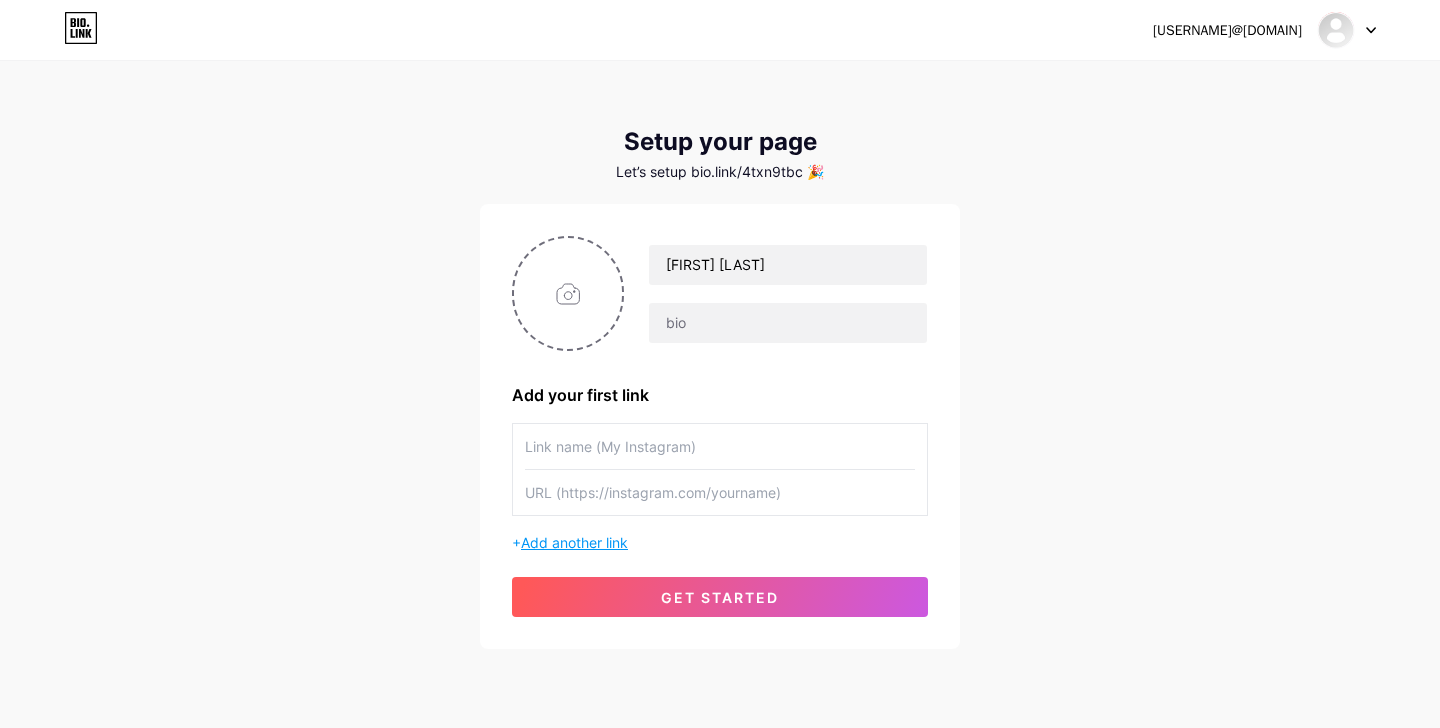 click on "Add another link" at bounding box center (574, 542) 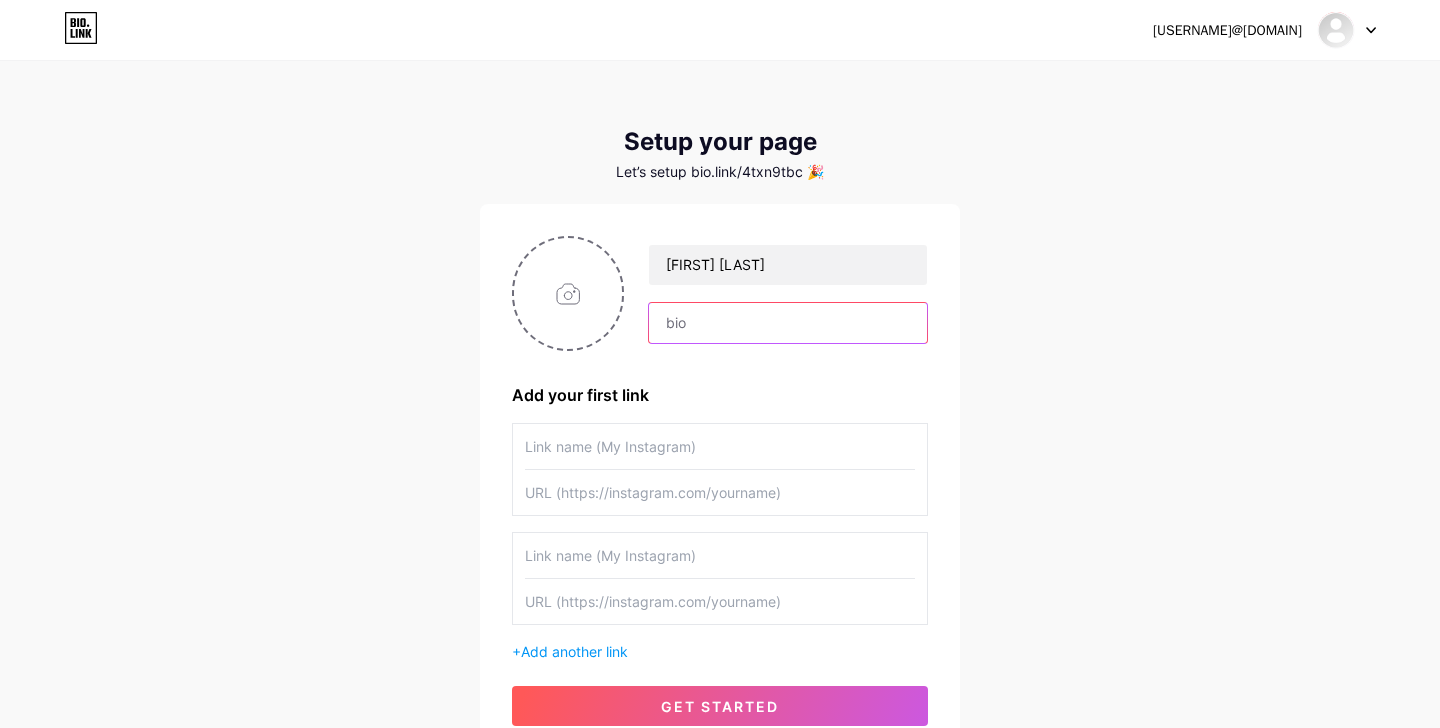 click at bounding box center (788, 323) 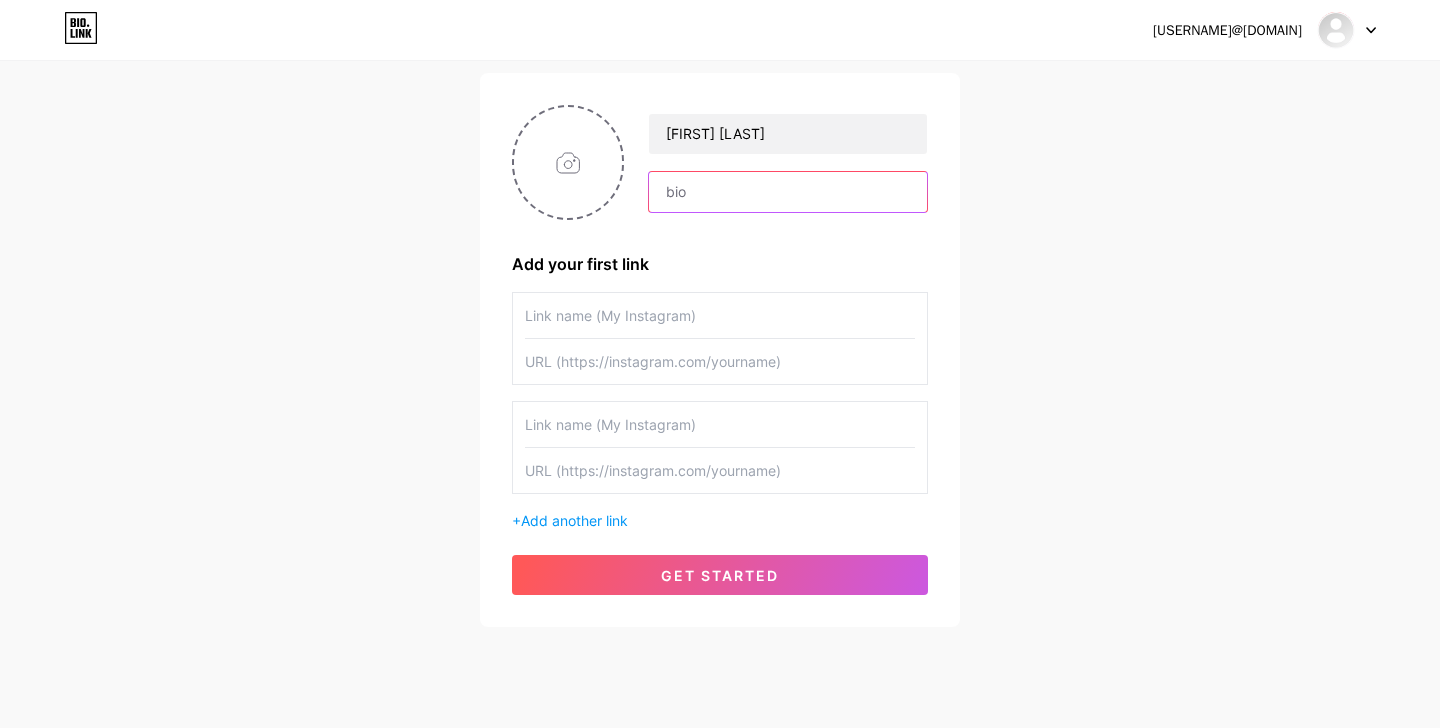 scroll, scrollTop: 158, scrollLeft: 0, axis: vertical 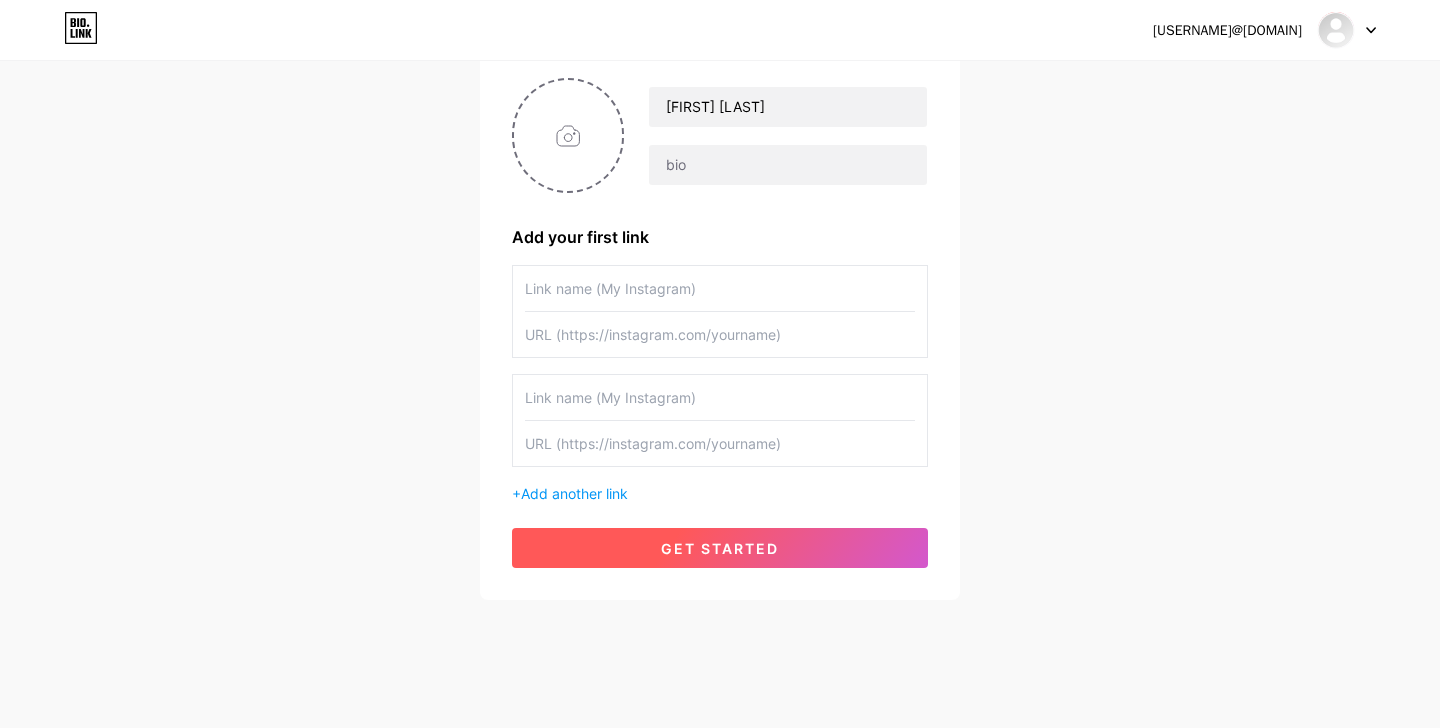 click on "get started" at bounding box center [720, 548] 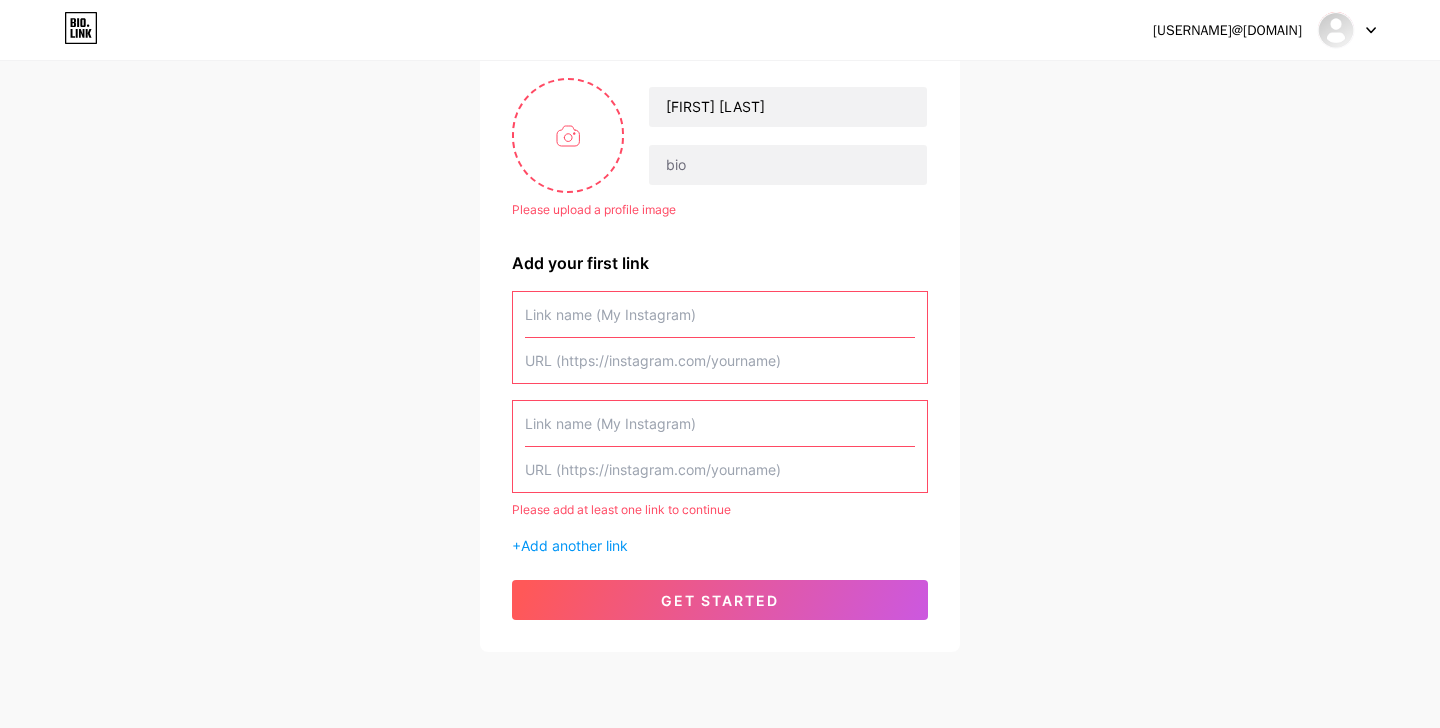 click at bounding box center (720, 314) 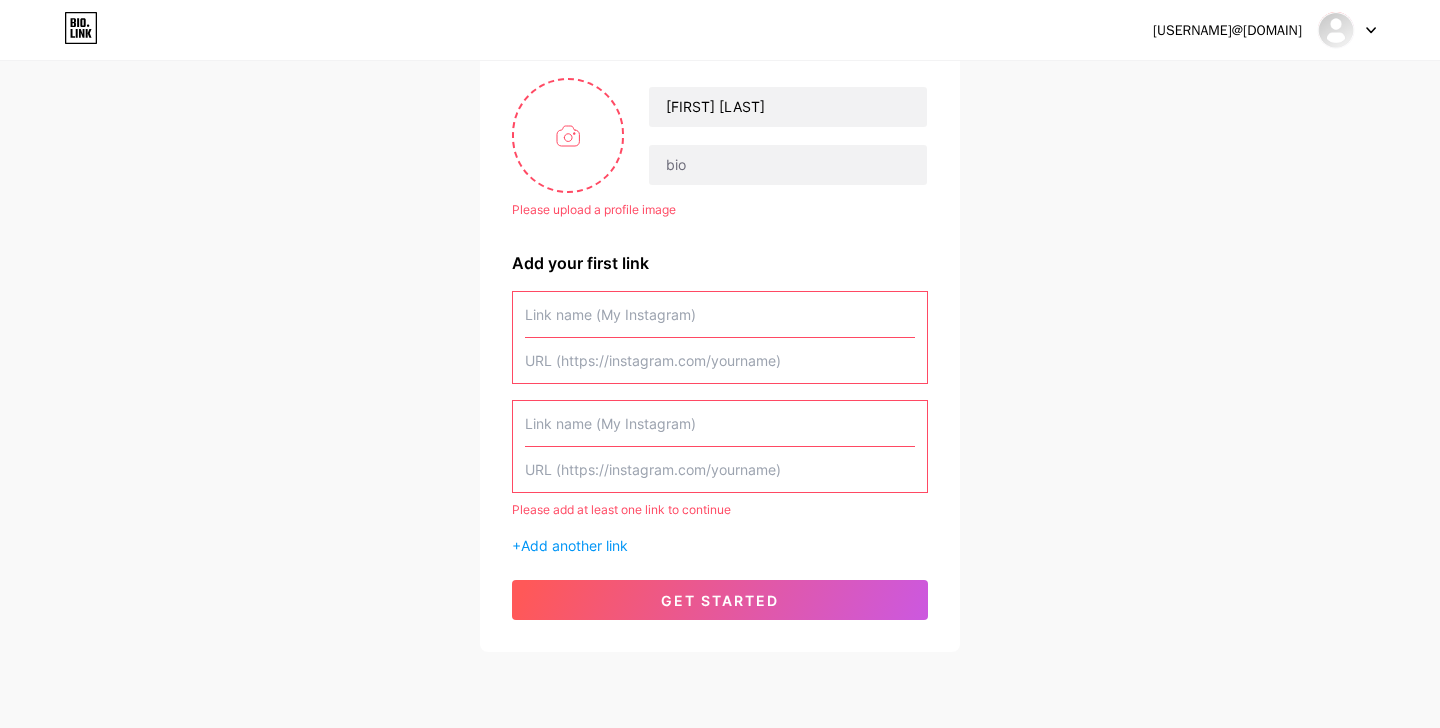 click at bounding box center [720, 360] 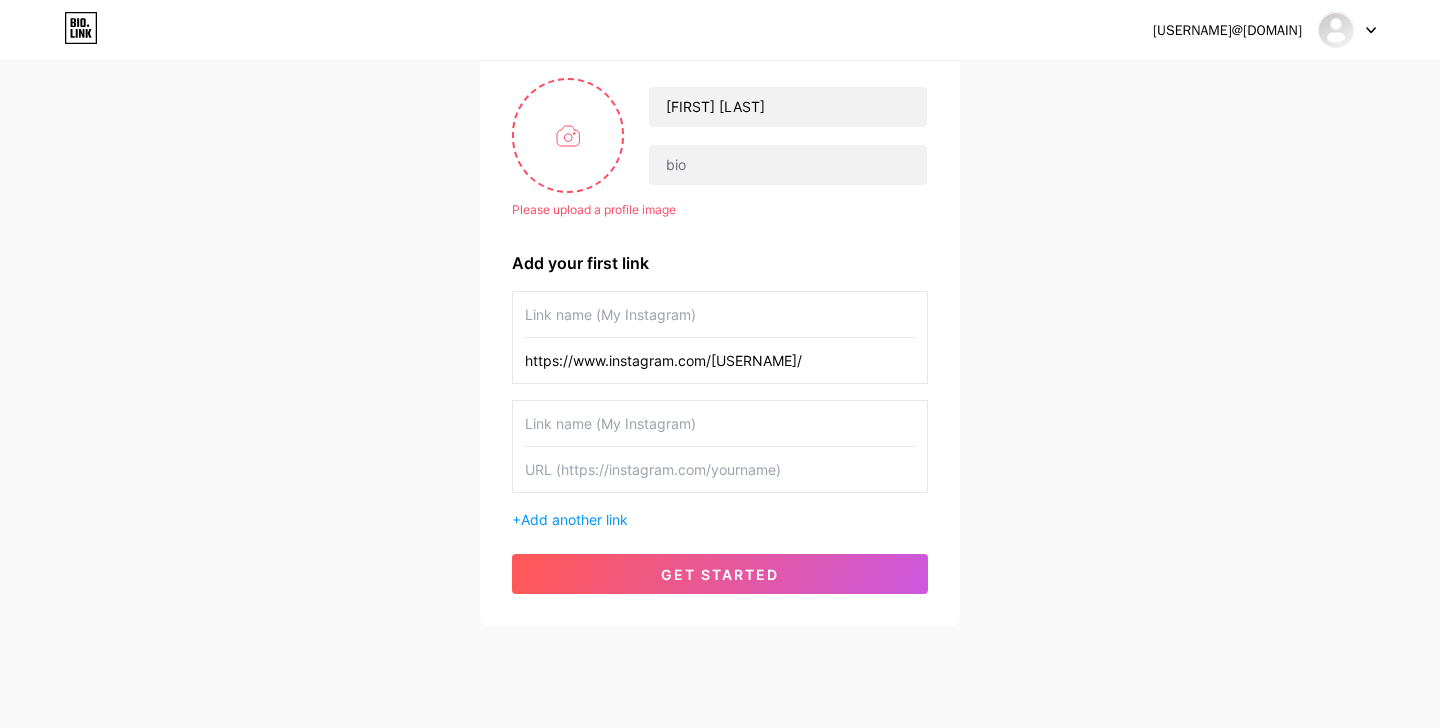 type on "https://www.instagram.com/[USERNAME]/" 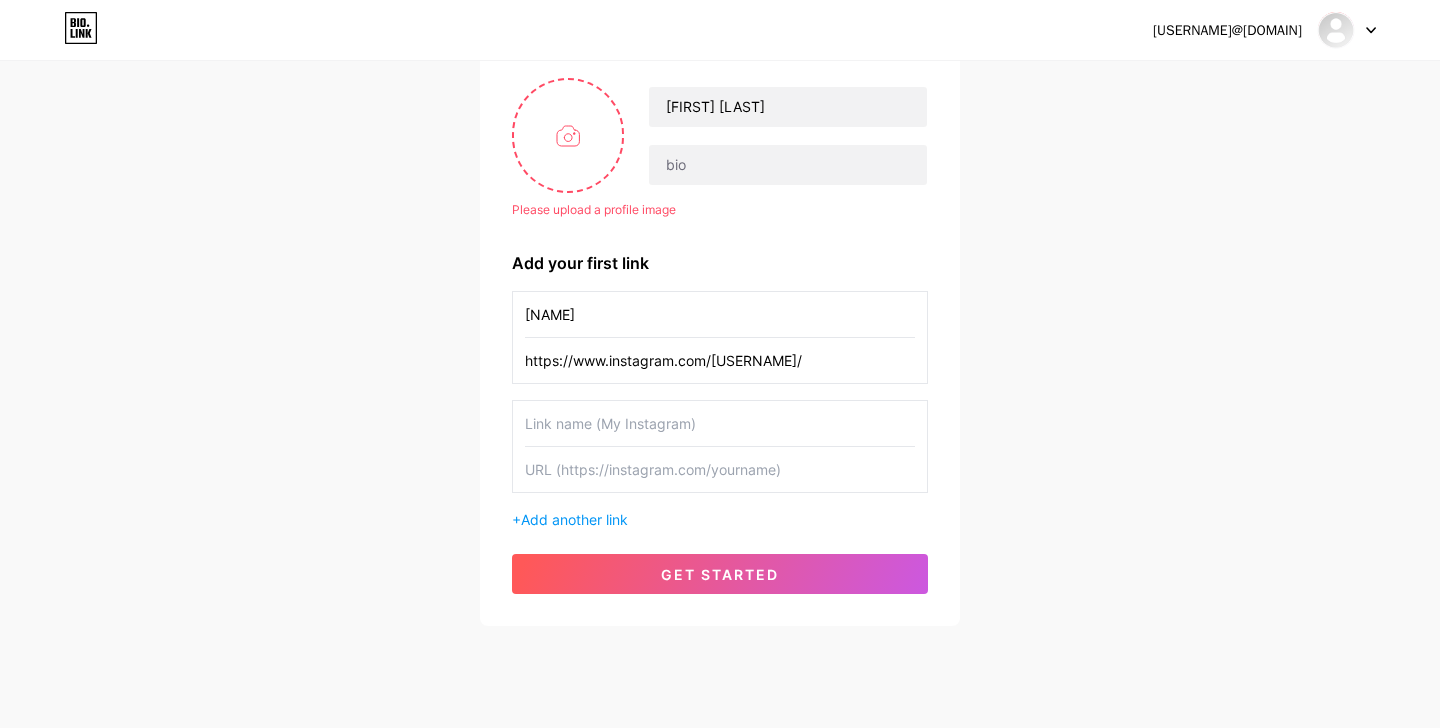 click on "[NAME]" at bounding box center [720, 314] 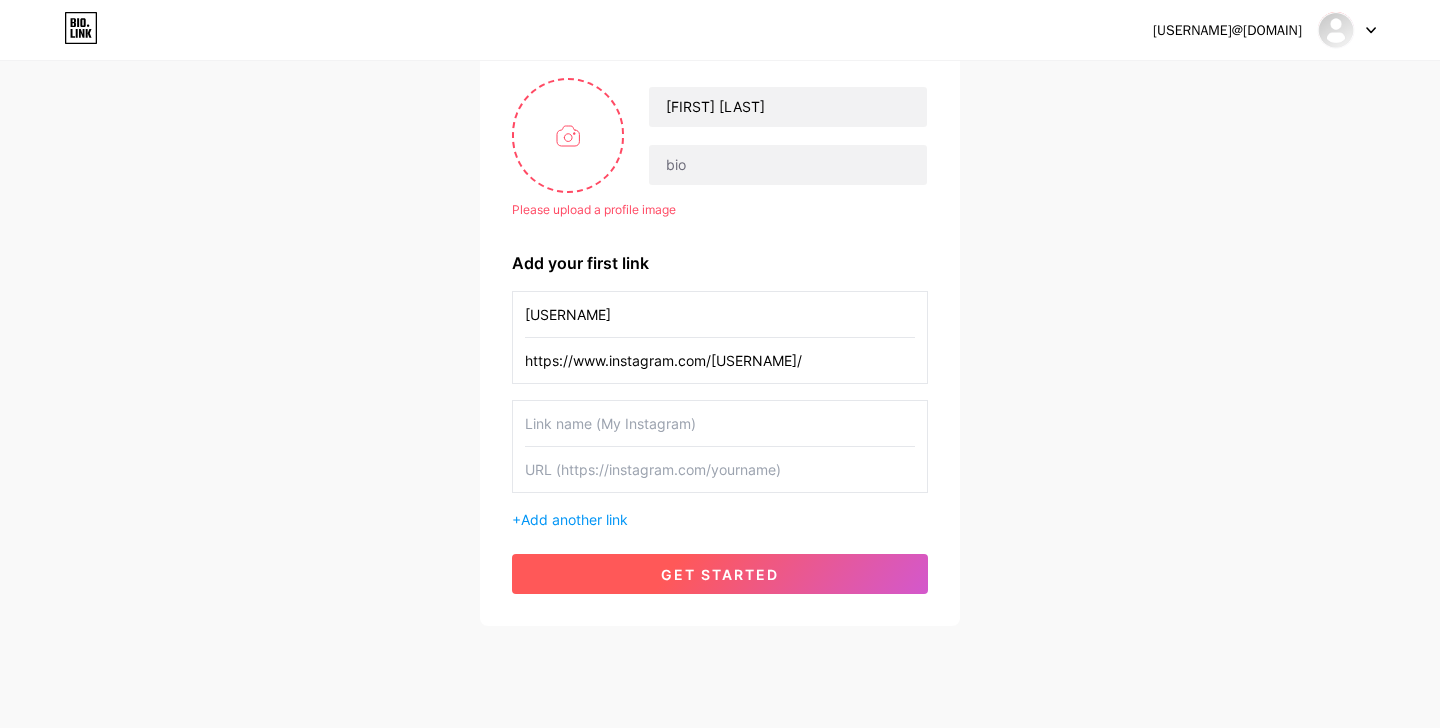 type on "[USERNAME]" 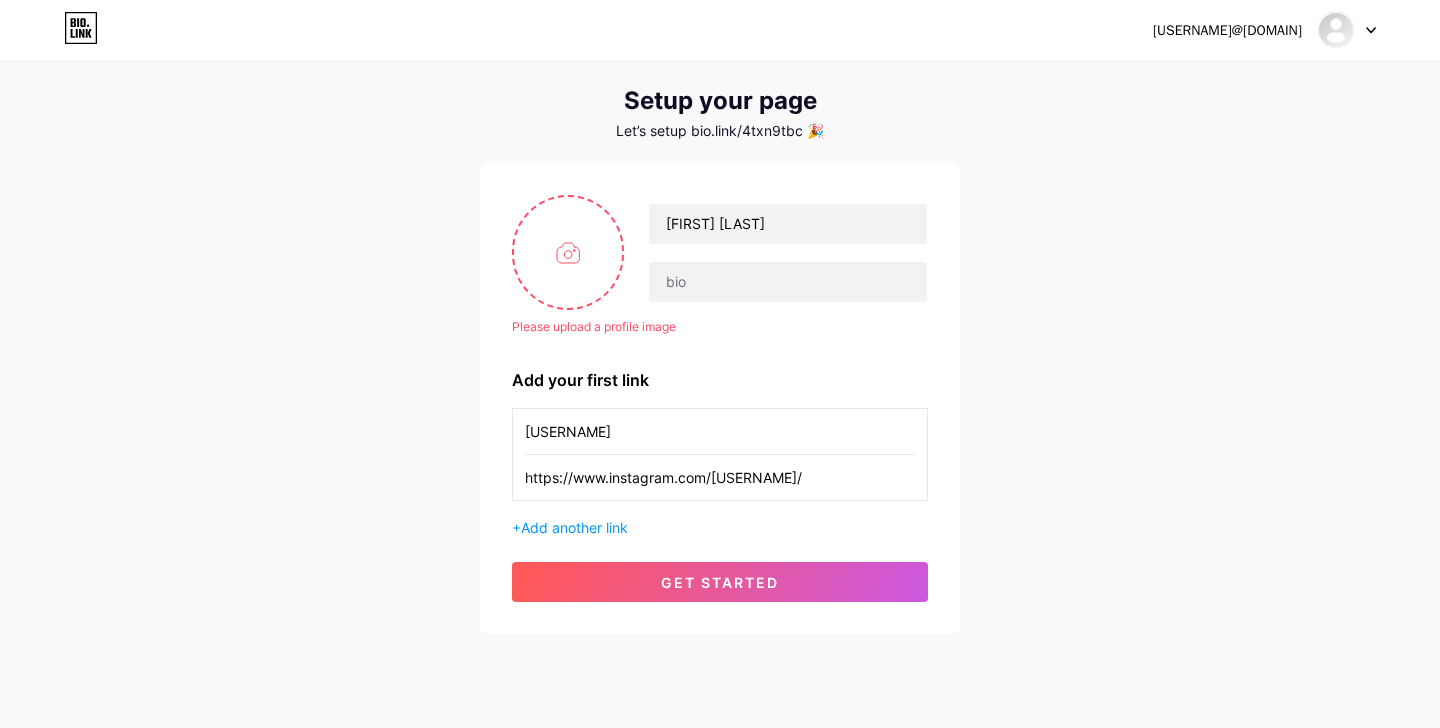 scroll, scrollTop: 0, scrollLeft: 0, axis: both 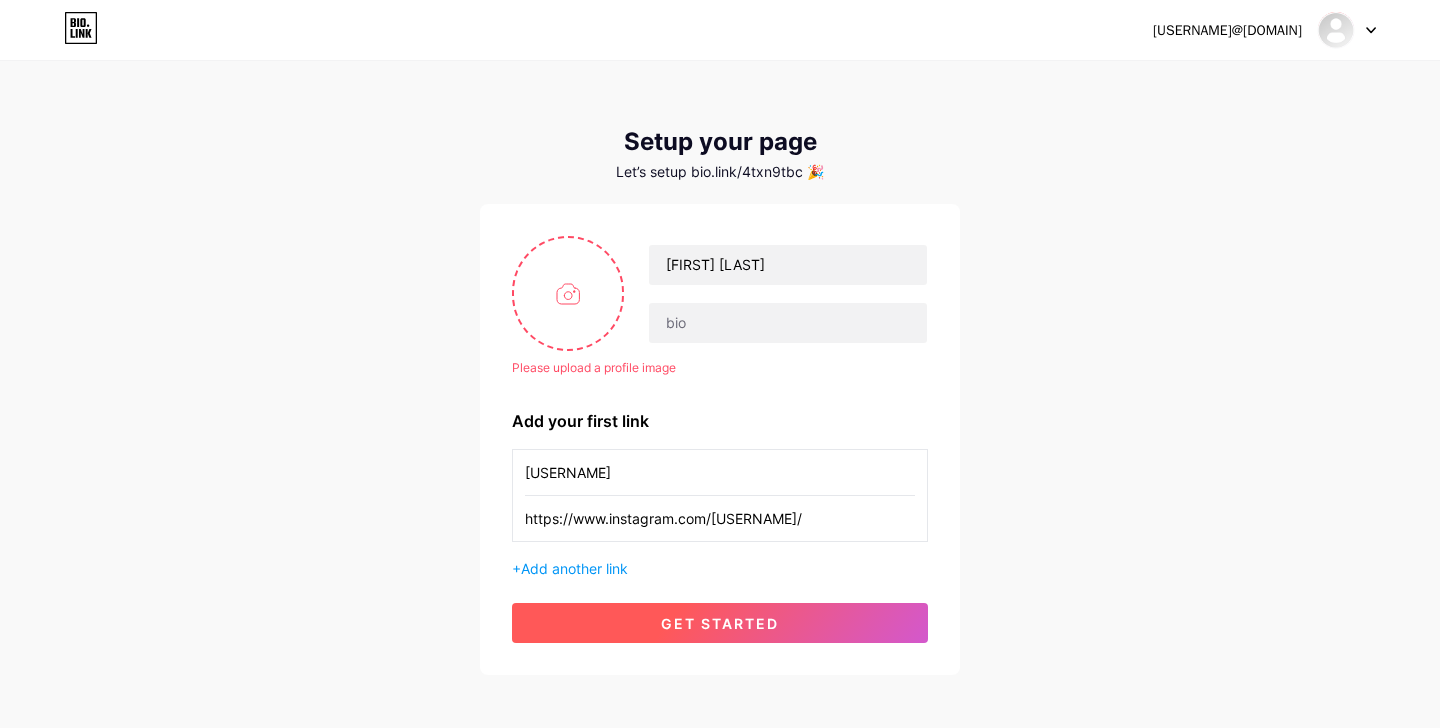 click on "get started" at bounding box center [720, 623] 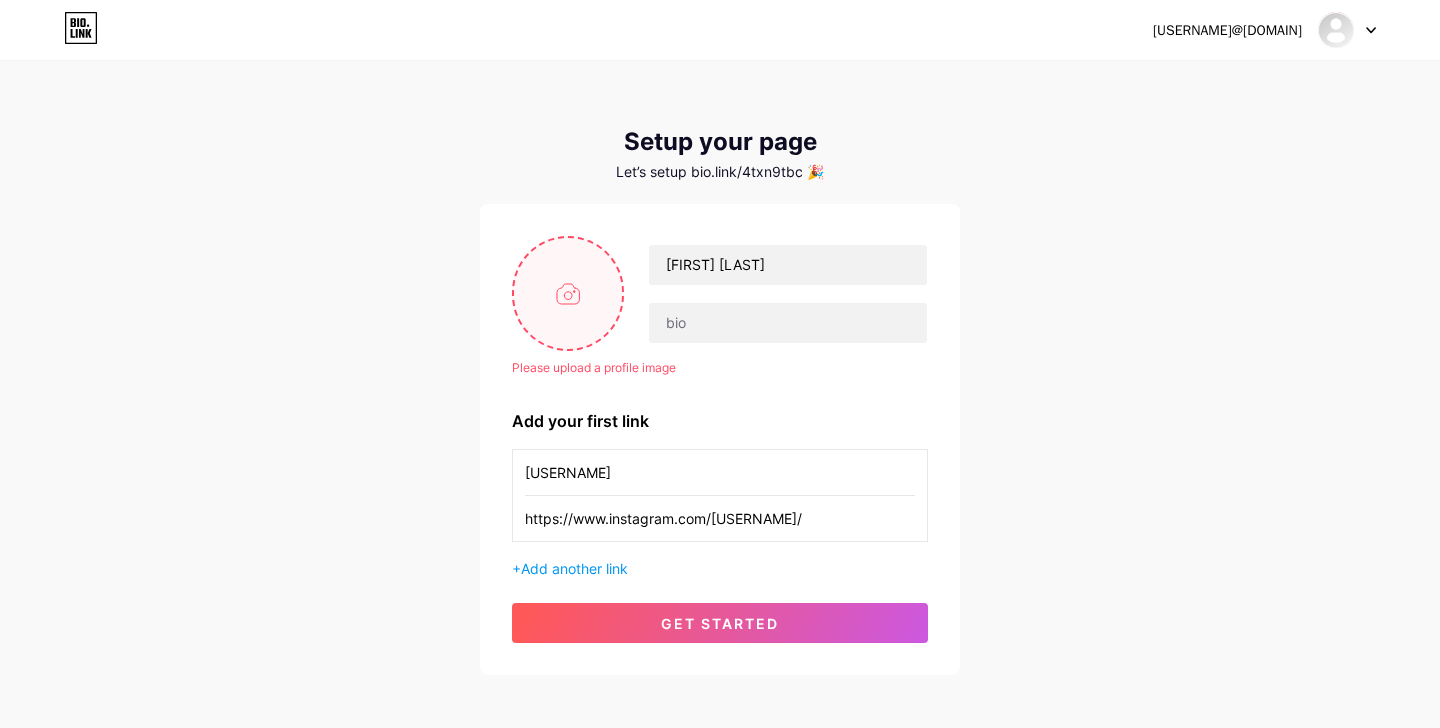 click at bounding box center (568, 293) 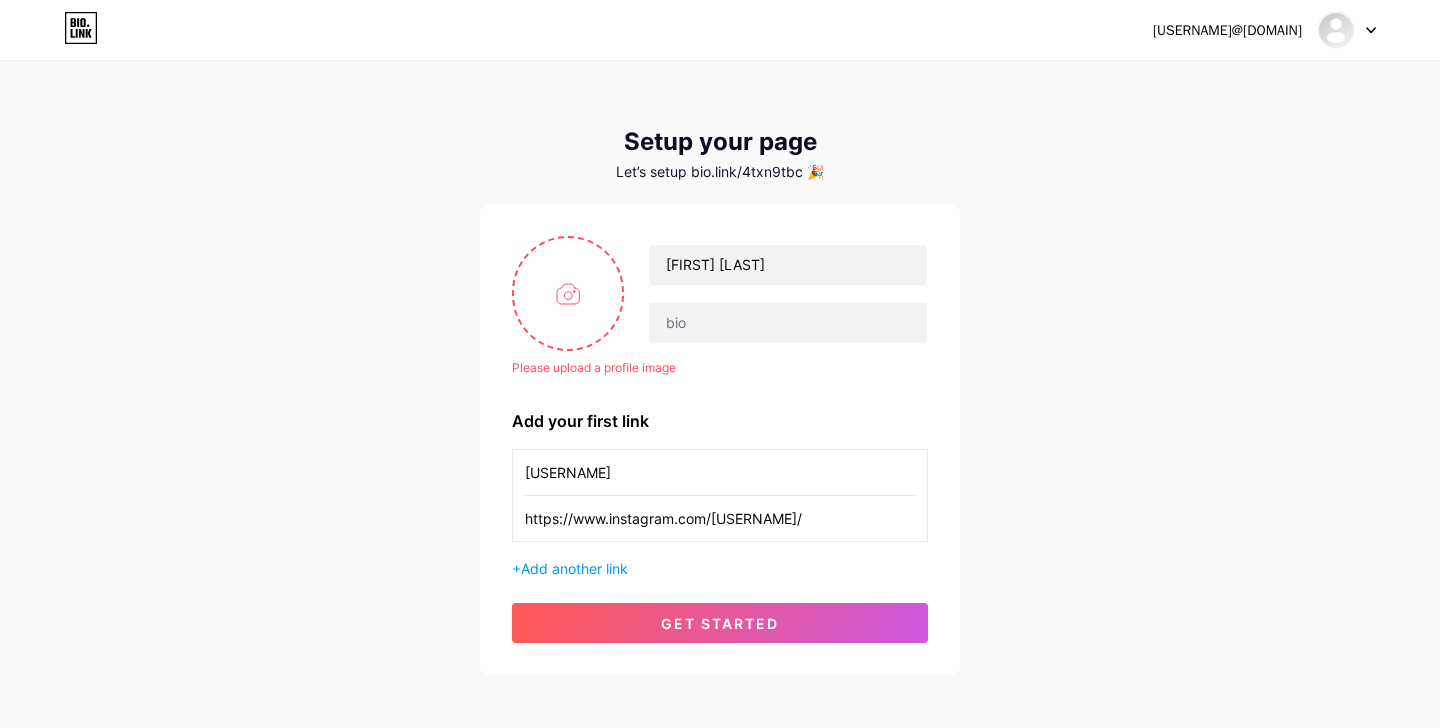 type on "C:\fakepath\519543486_1144635691032785_825969322283642565_n.jpg" 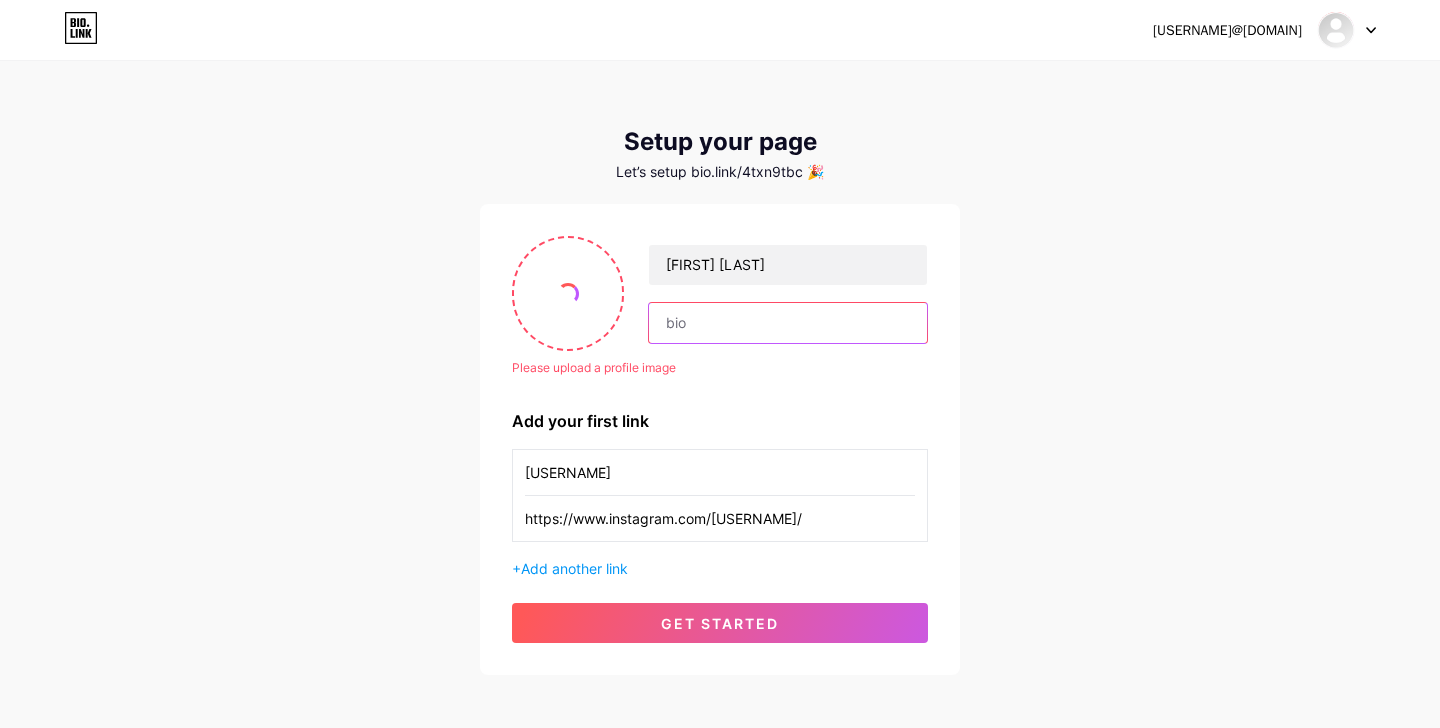 click at bounding box center (788, 323) 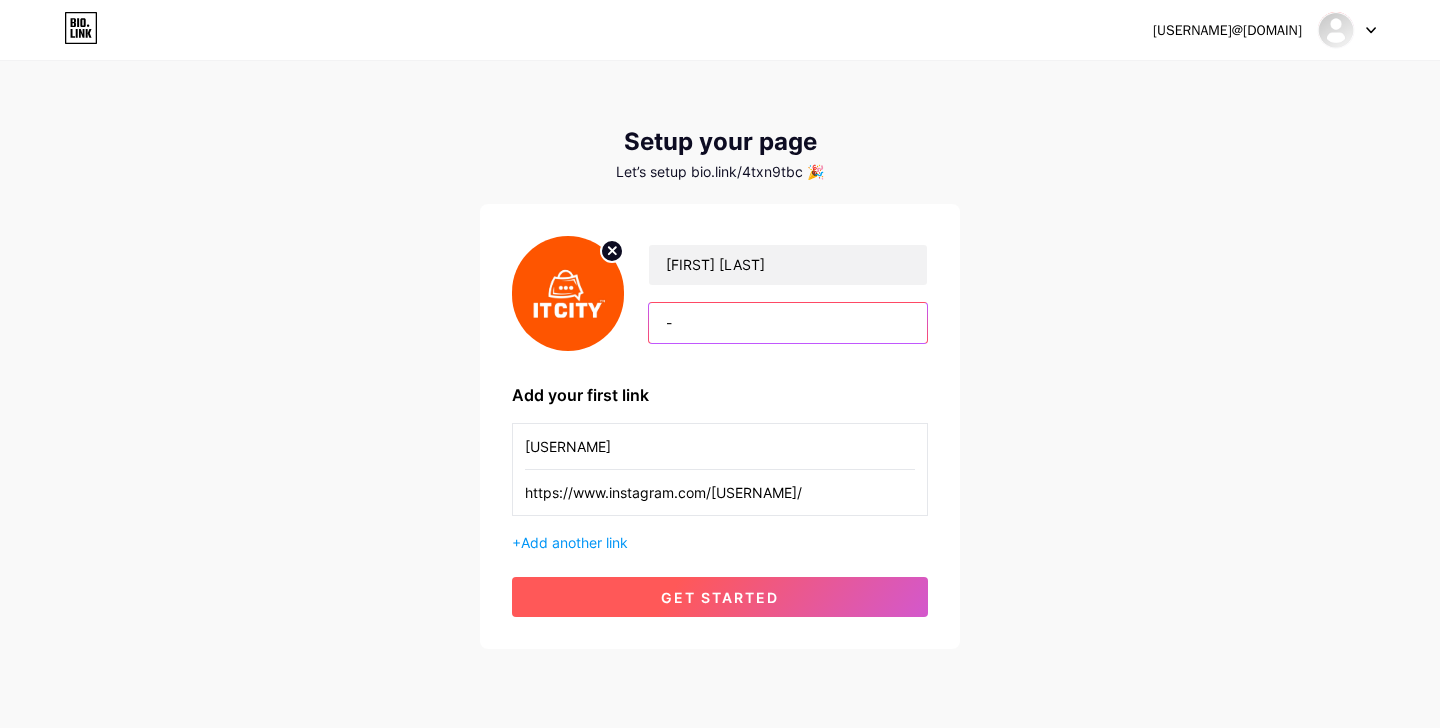 type on "-" 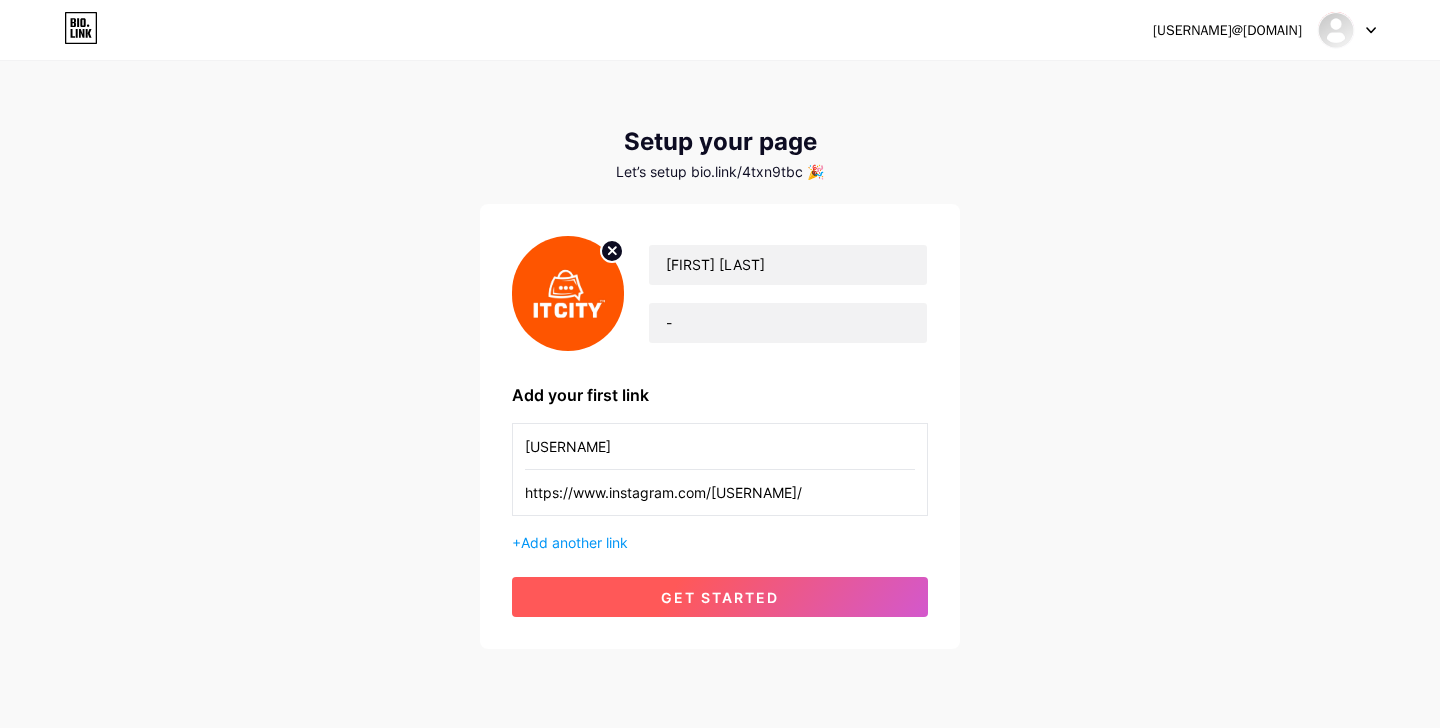 click on "get started" at bounding box center (720, 597) 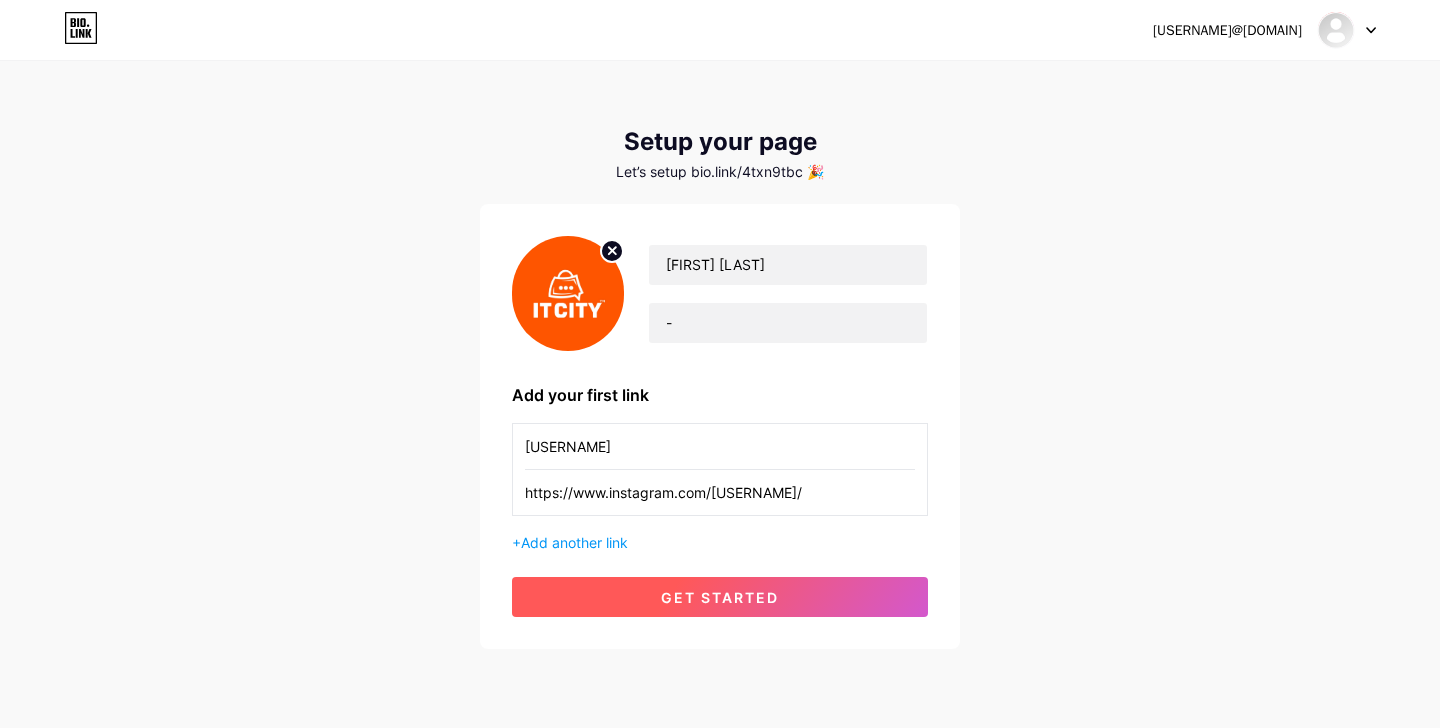 click on "get started" at bounding box center [720, 597] 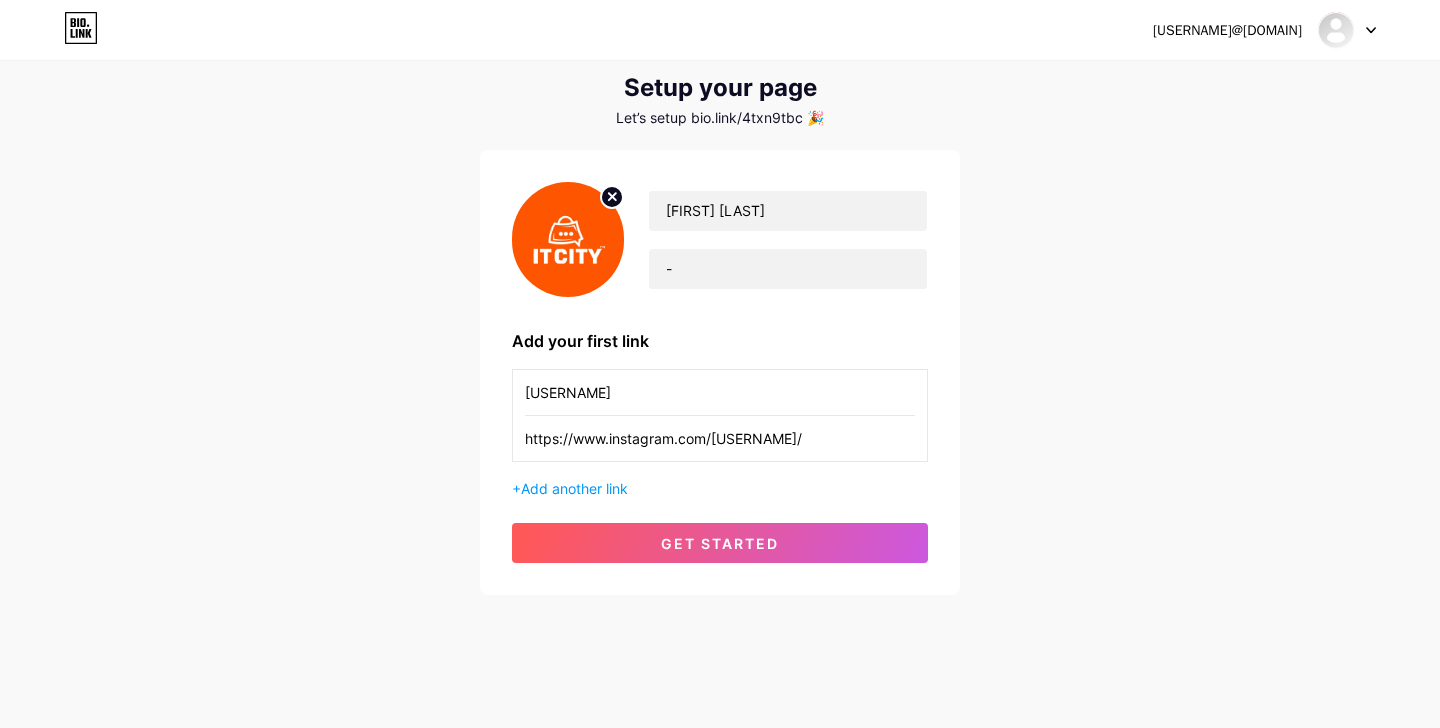 scroll, scrollTop: 50, scrollLeft: 0, axis: vertical 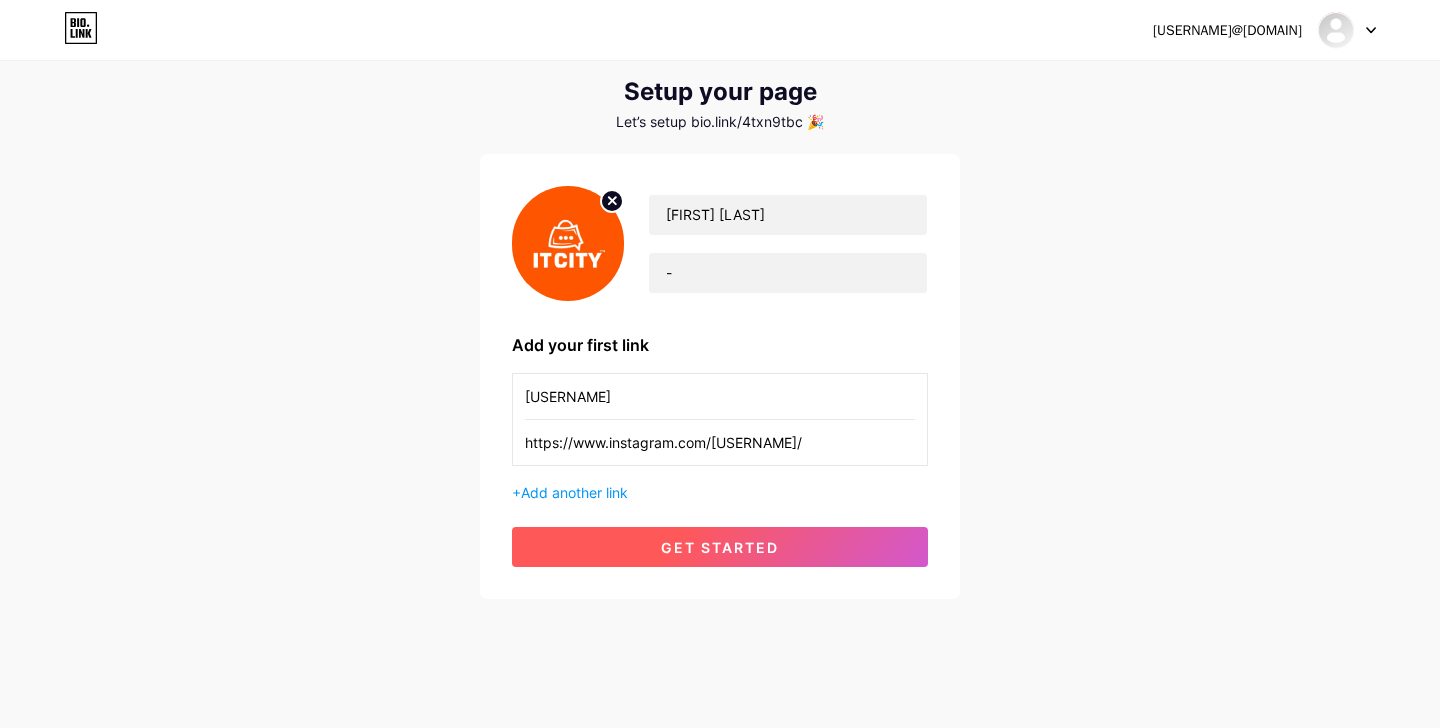 click on "get started" at bounding box center (720, 547) 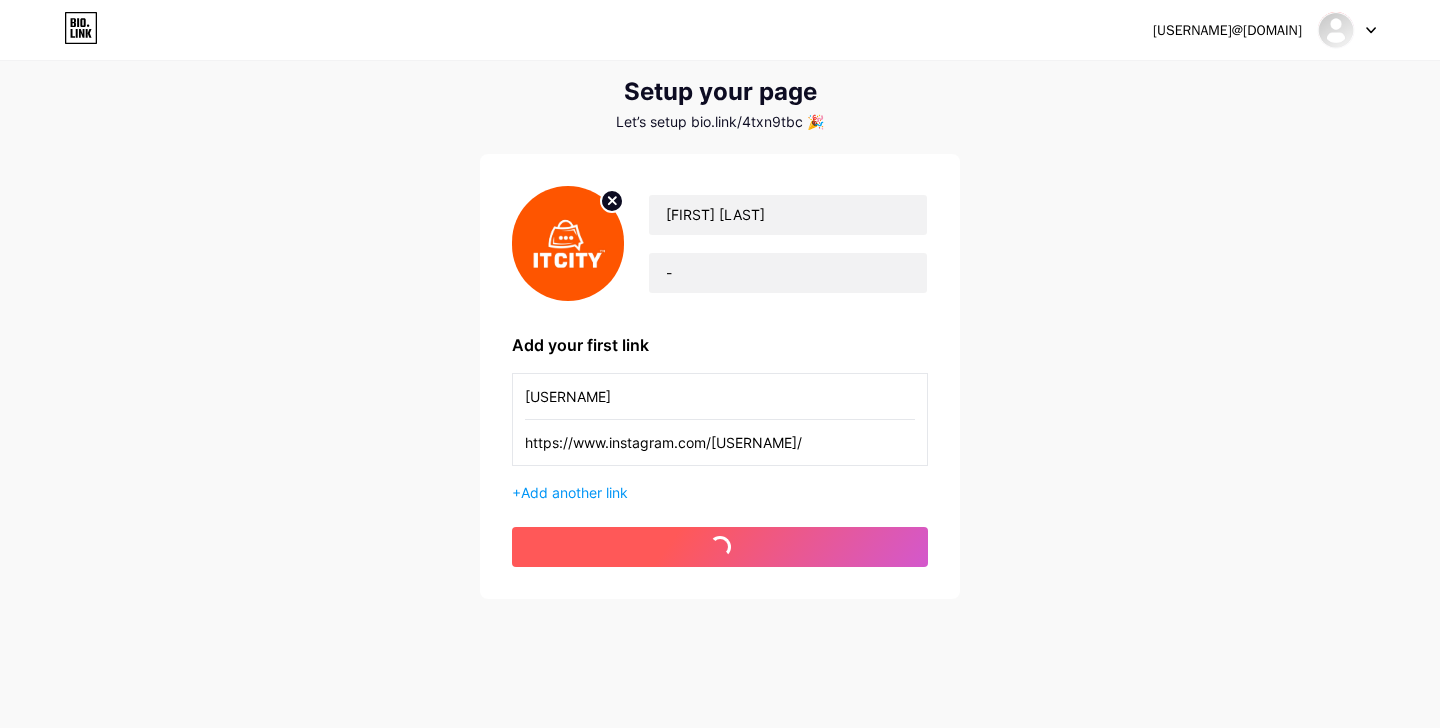 click on "get started" at bounding box center (720, 547) 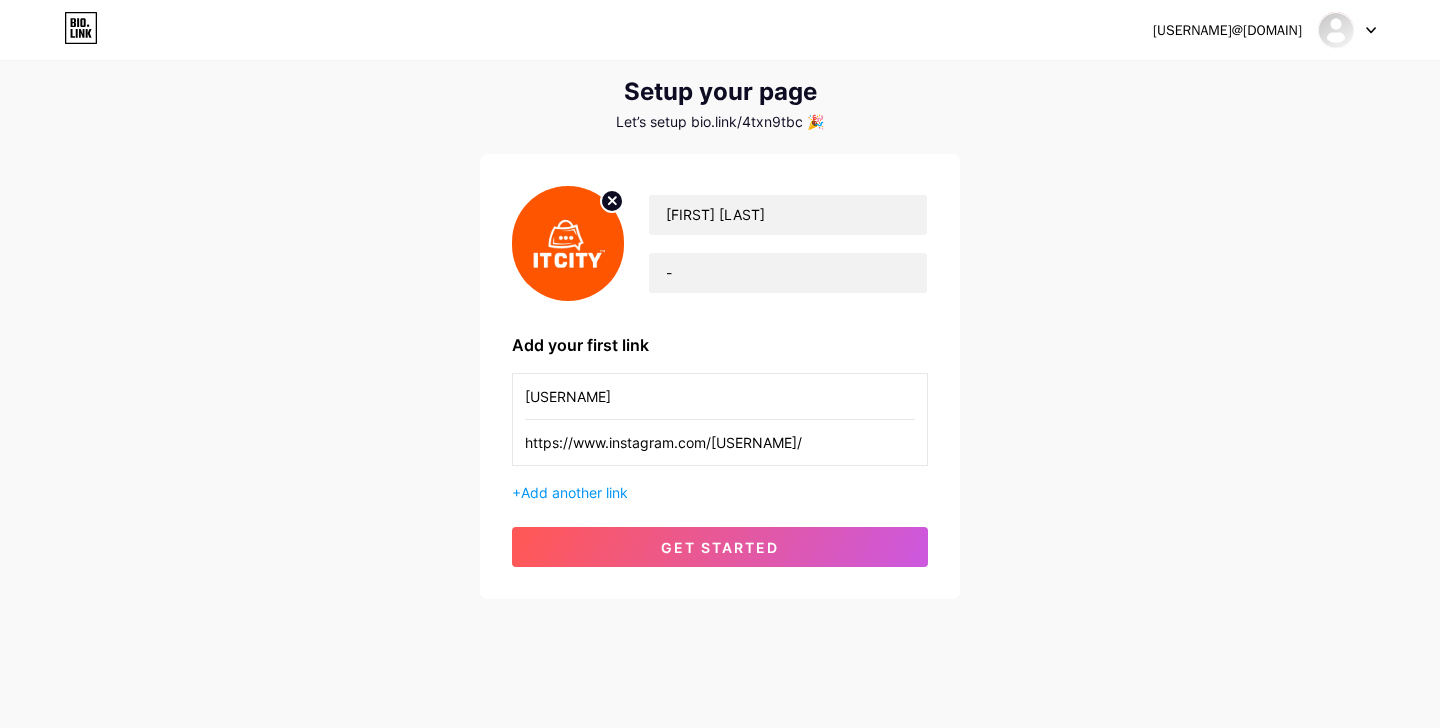click 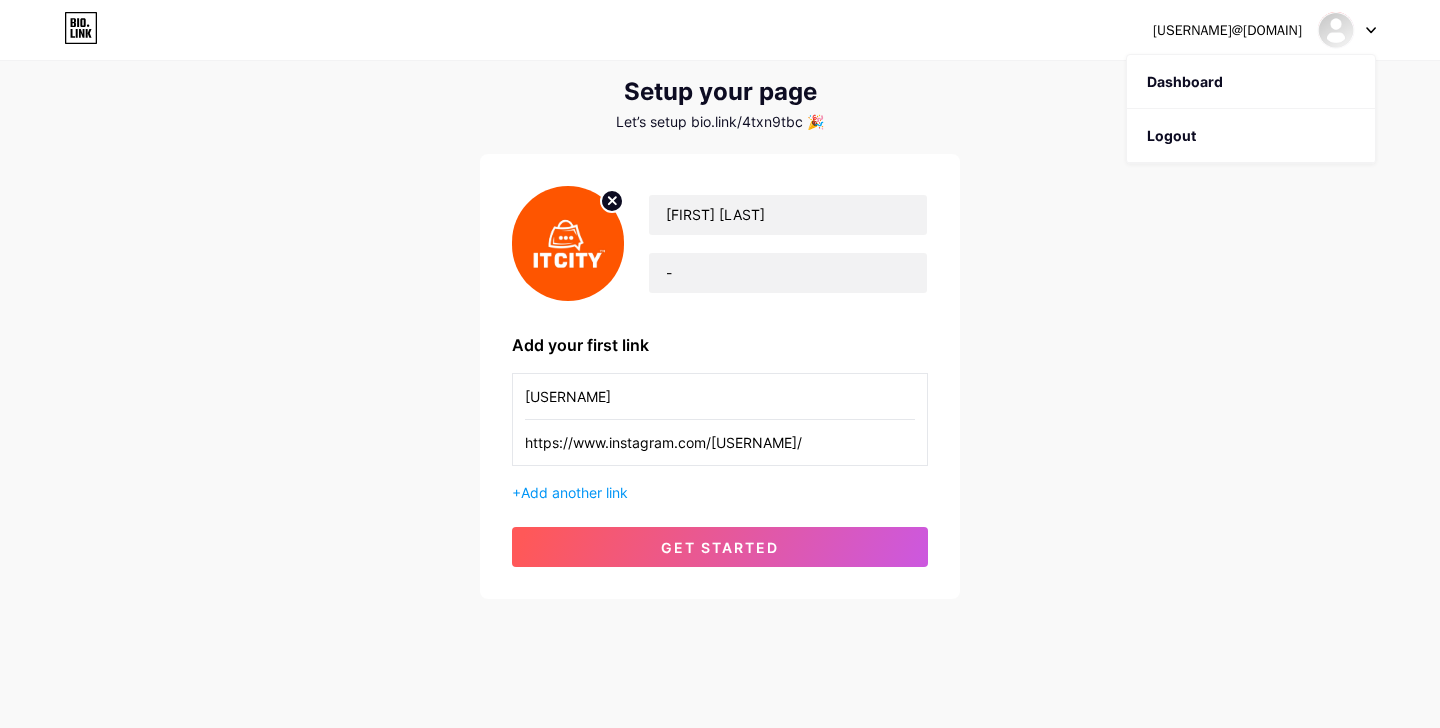 click 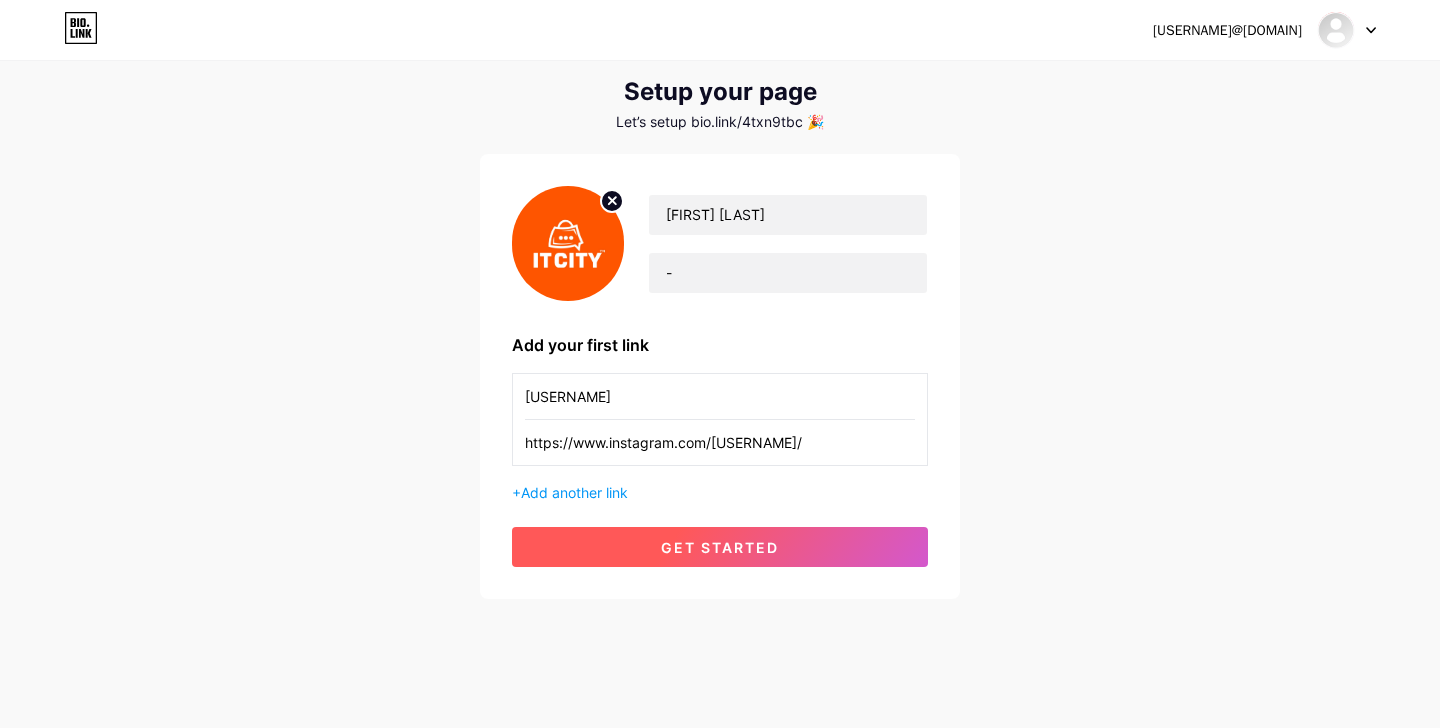 click on "get started" at bounding box center [720, 547] 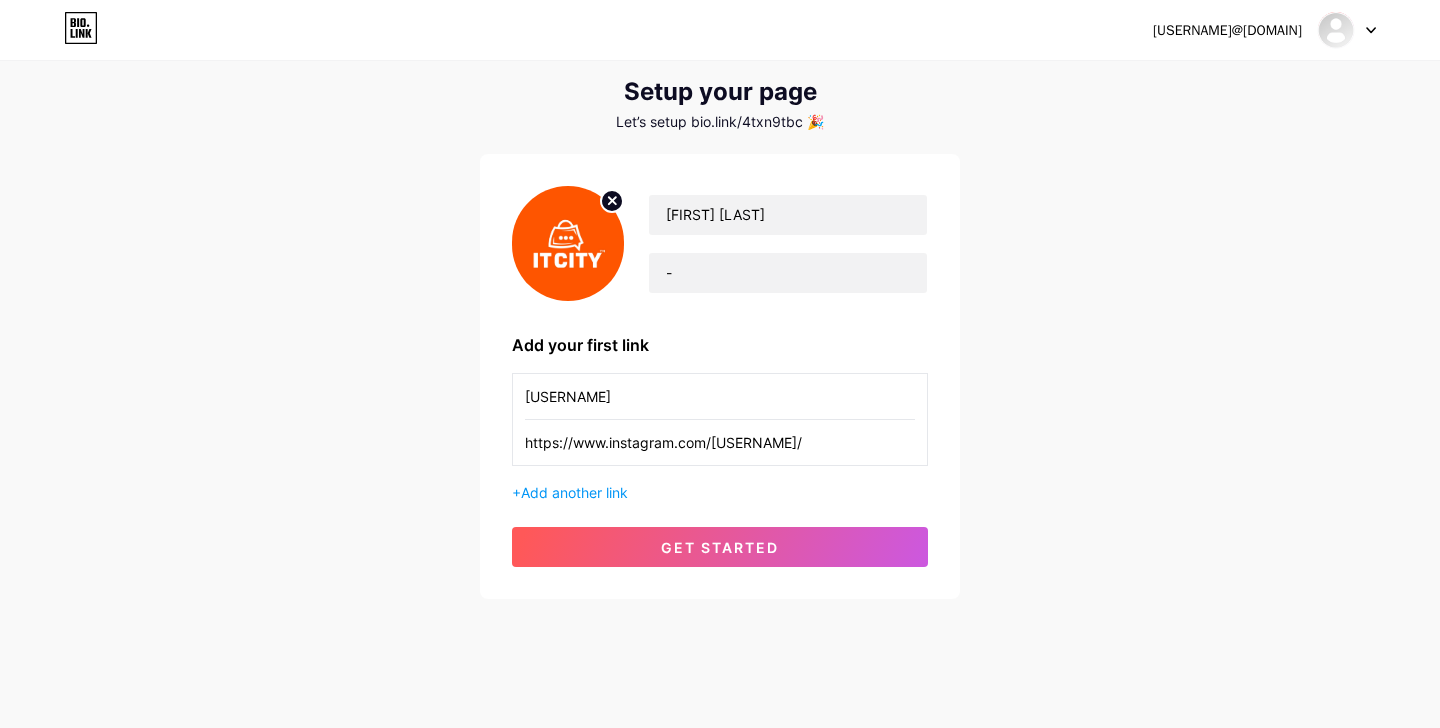 click at bounding box center [1347, 30] 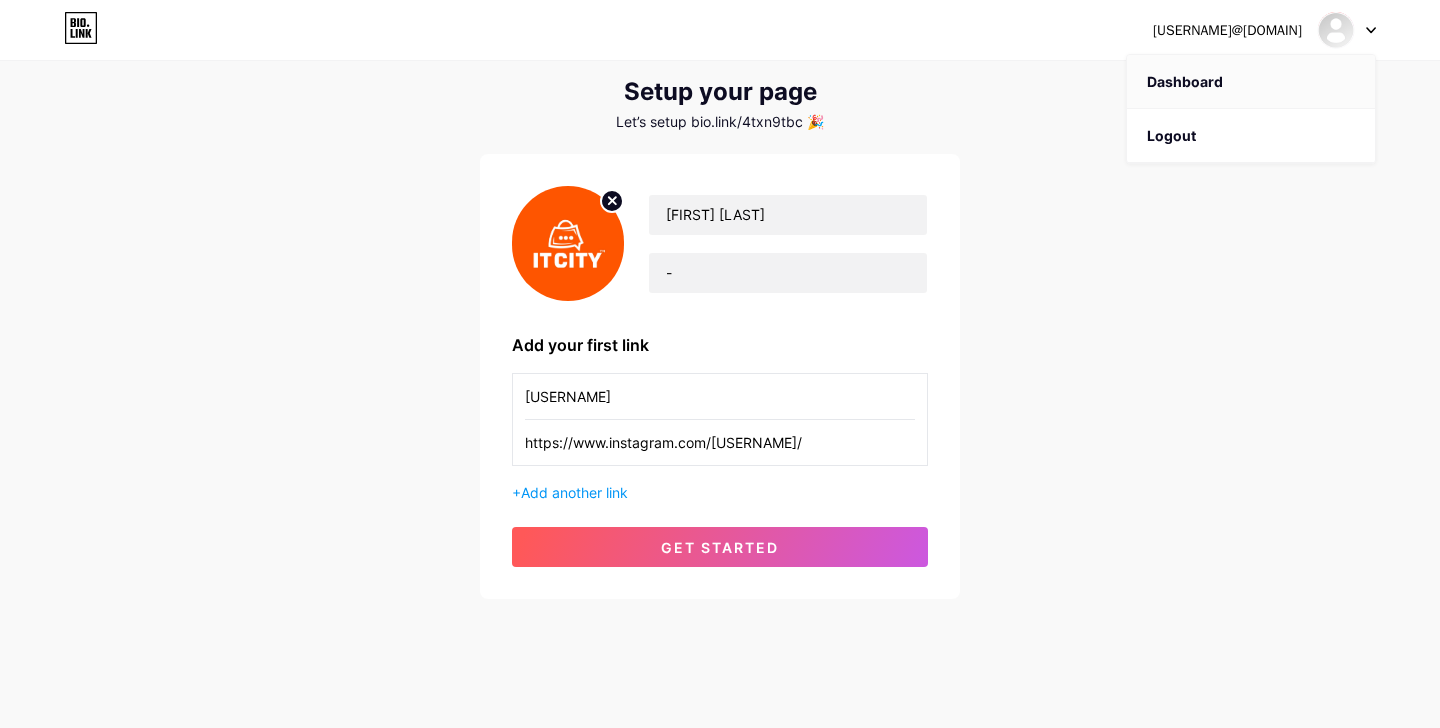 click on "Dashboard" at bounding box center (1251, 82) 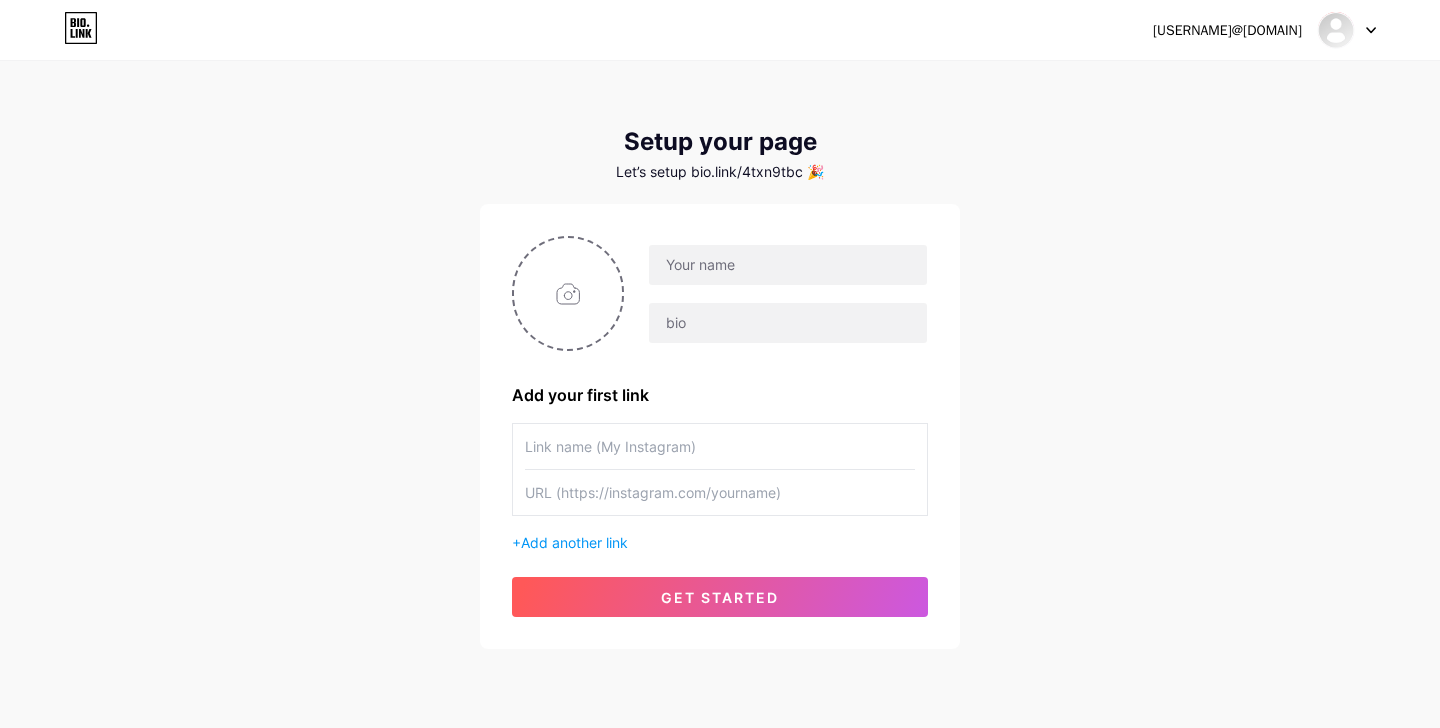 click at bounding box center (1347, 30) 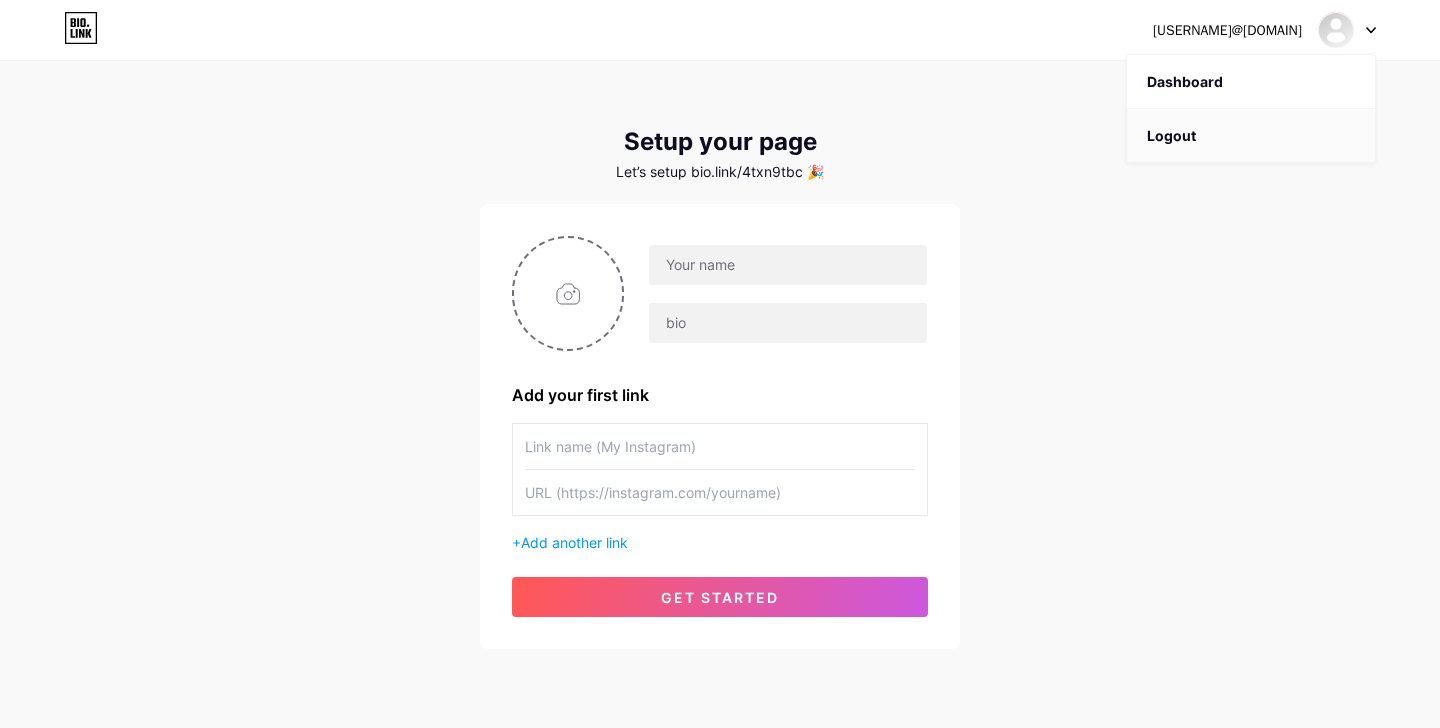 click on "Logout" at bounding box center (1251, 136) 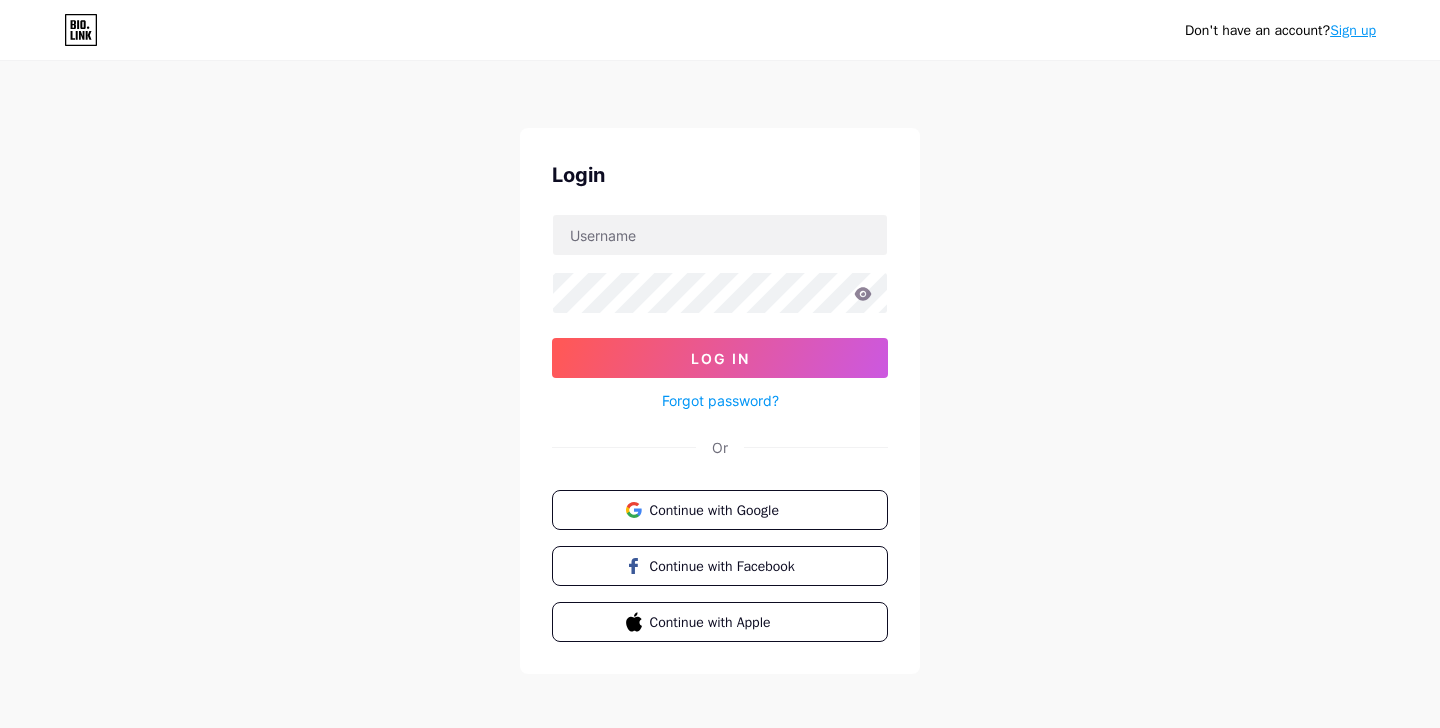 click 